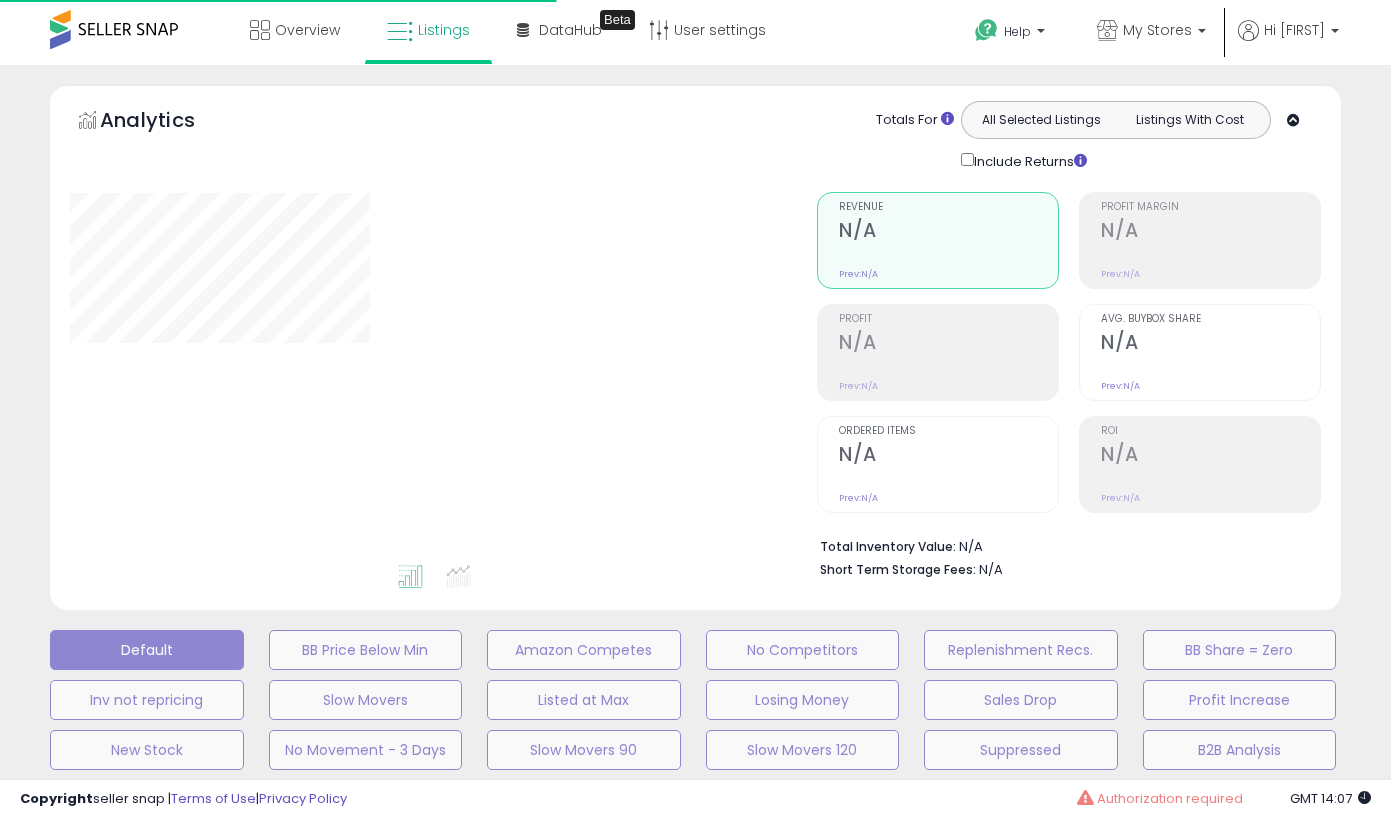 type on "*****" 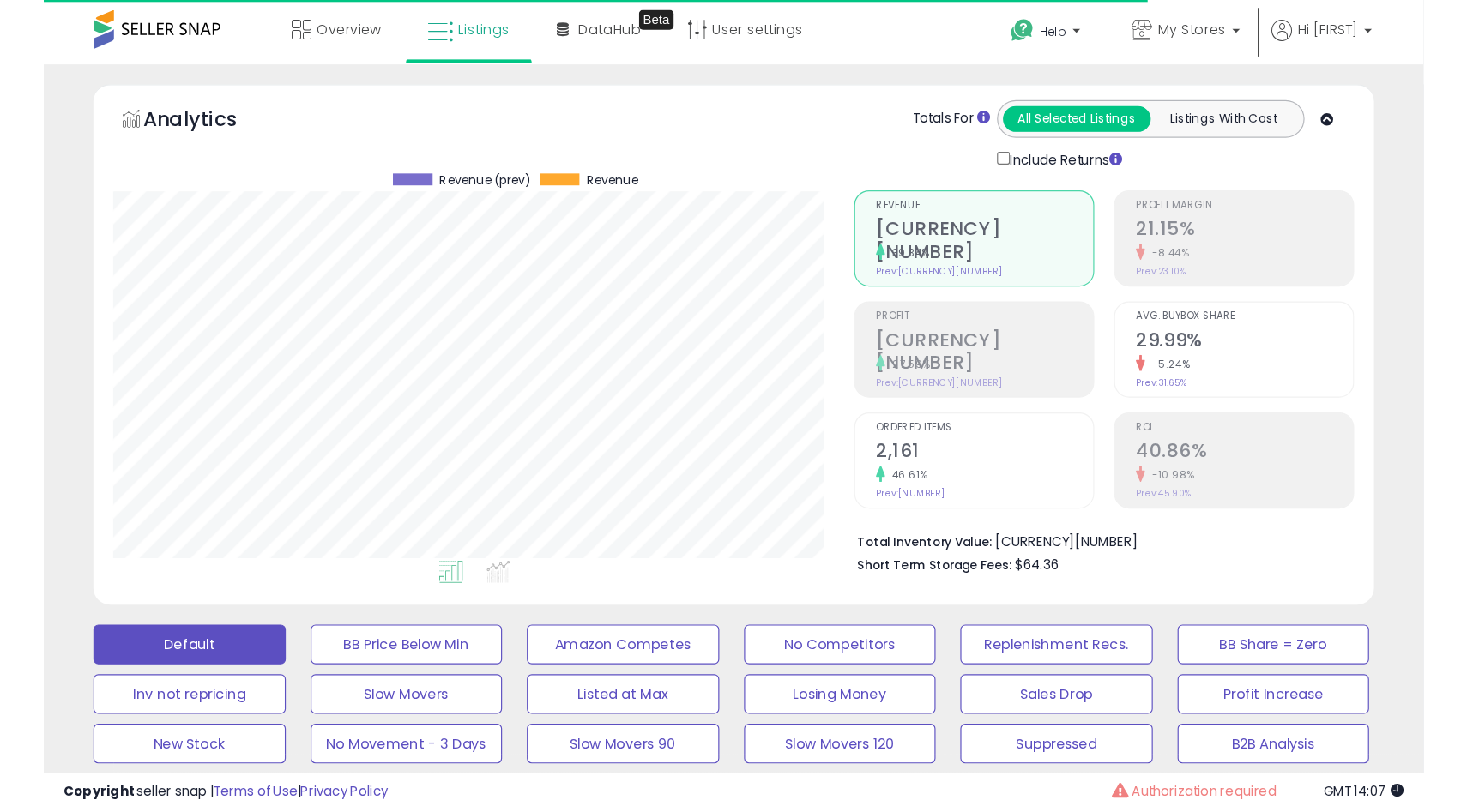 scroll, scrollTop: 435, scrollLeft: 0, axis: vertical 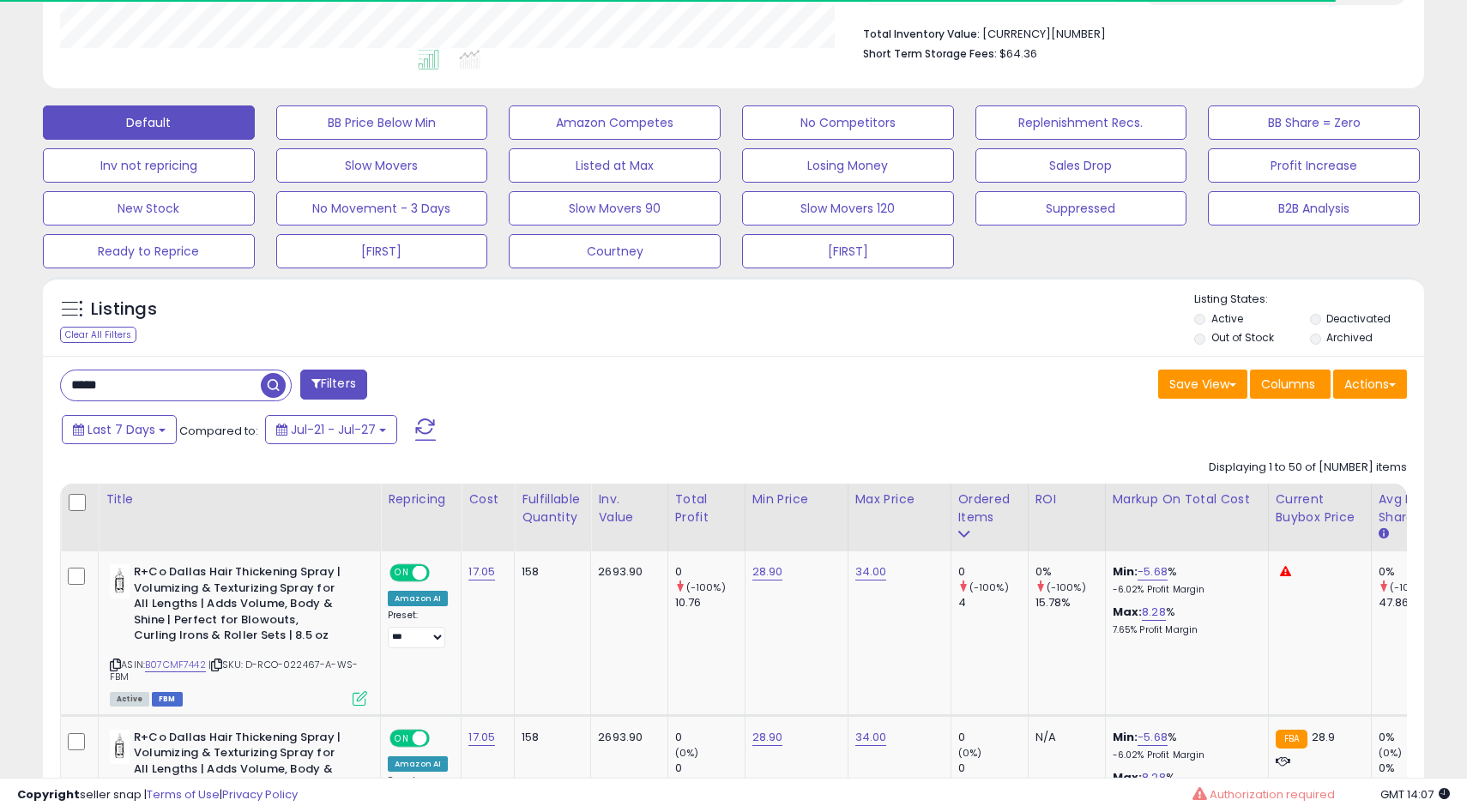 click on "*****" at bounding box center [160, 385] 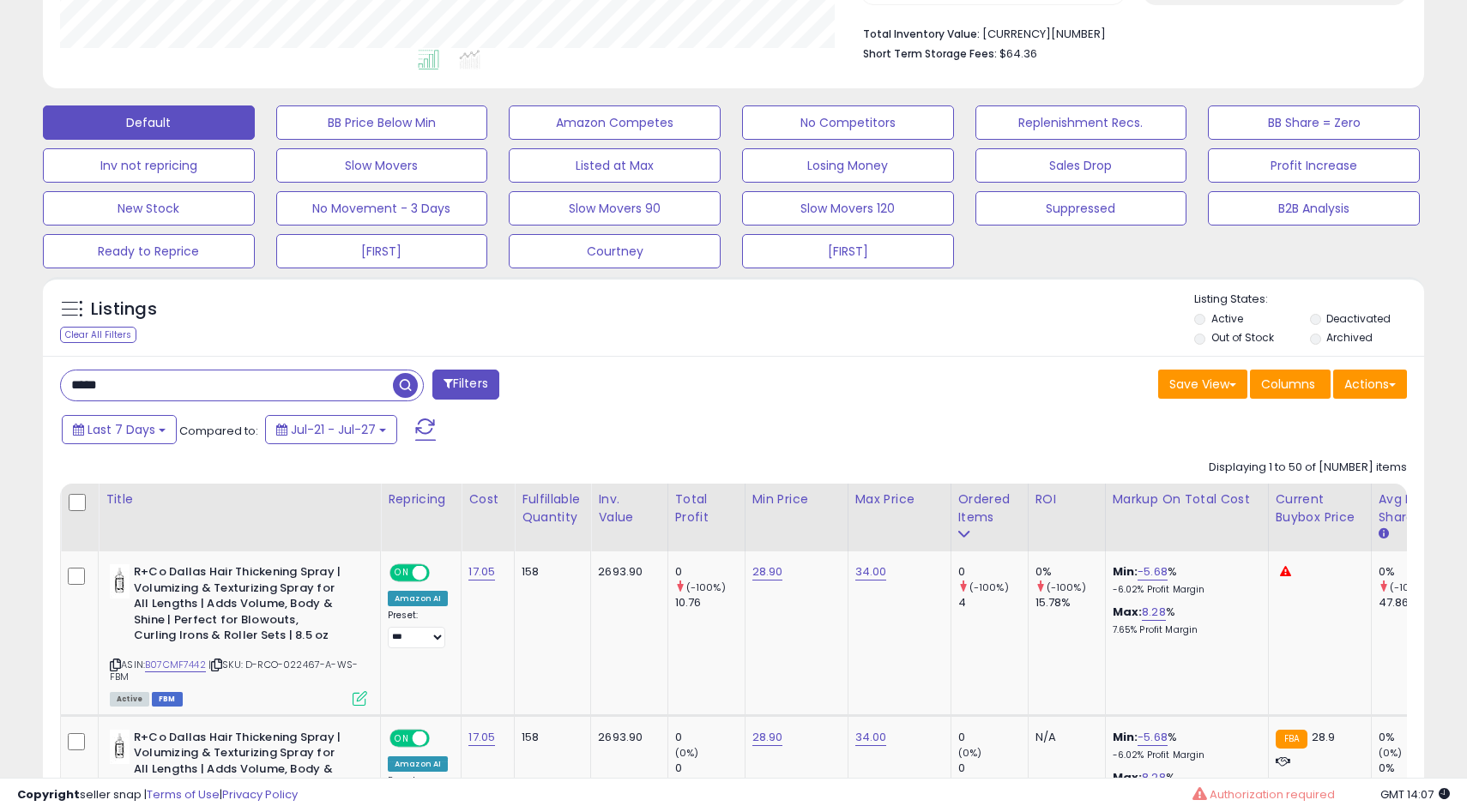 click on "*****" at bounding box center (226, 385) 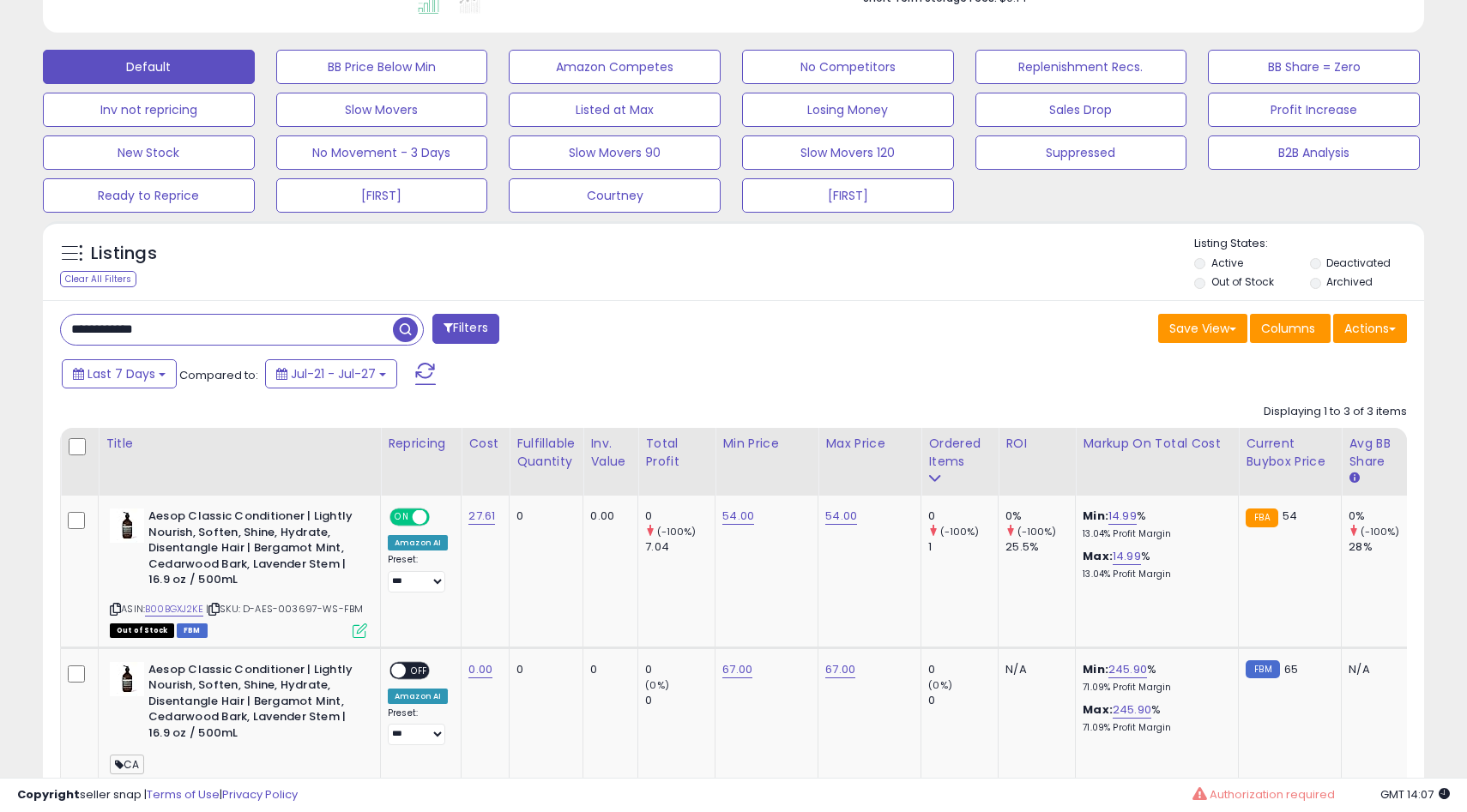 scroll, scrollTop: 496, scrollLeft: 0, axis: vertical 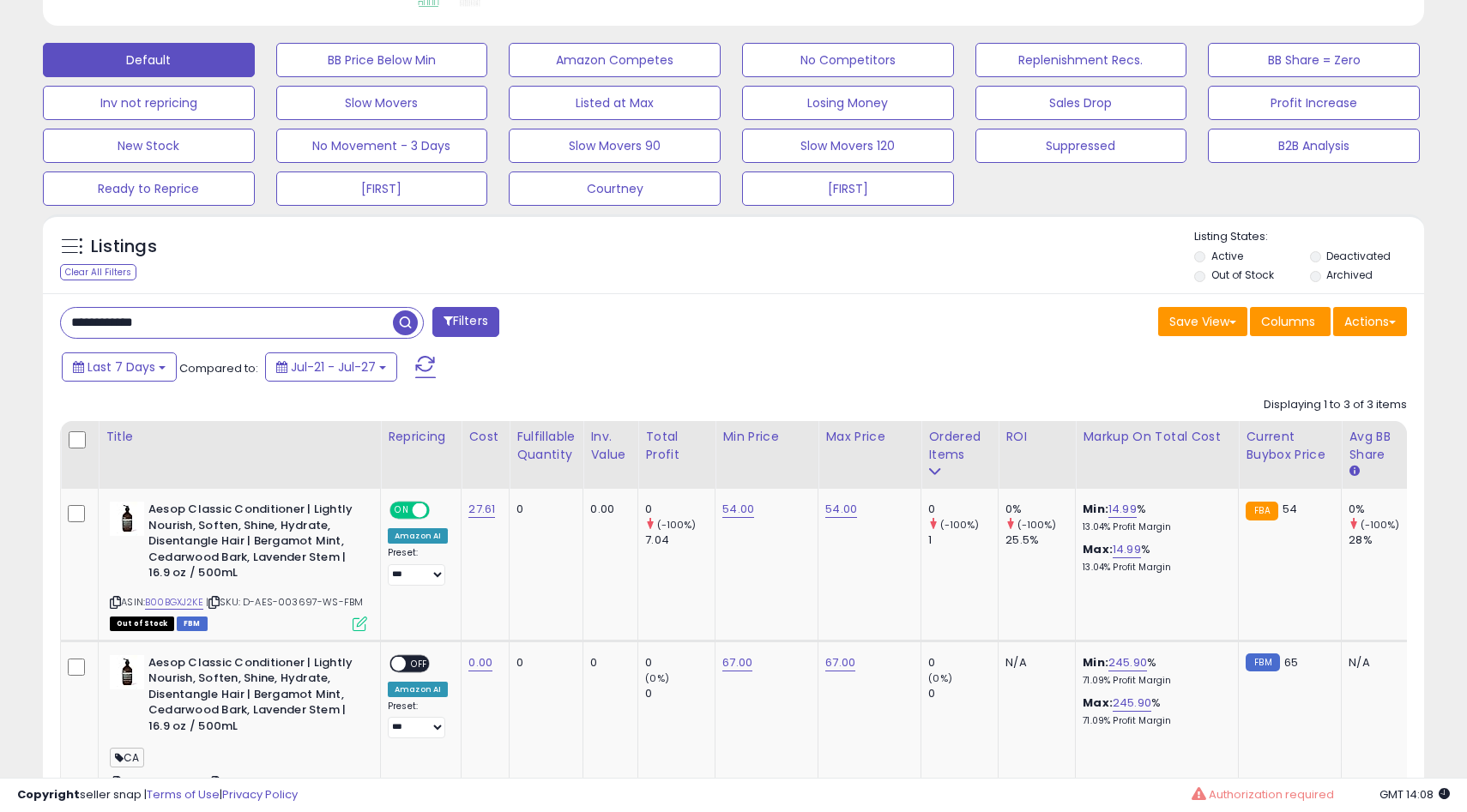 click on "**********" at bounding box center [226, 322] 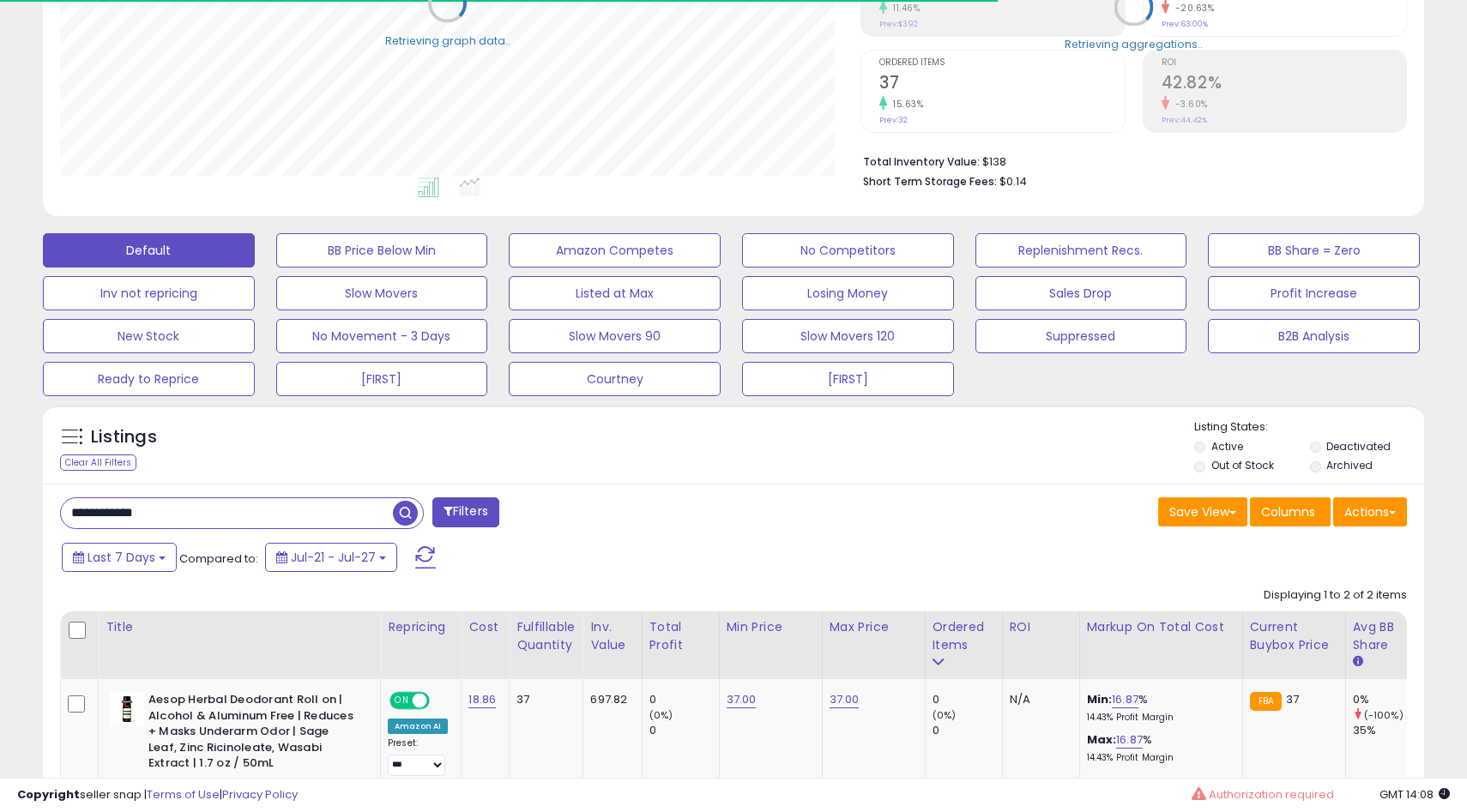 scroll, scrollTop: 497, scrollLeft: 0, axis: vertical 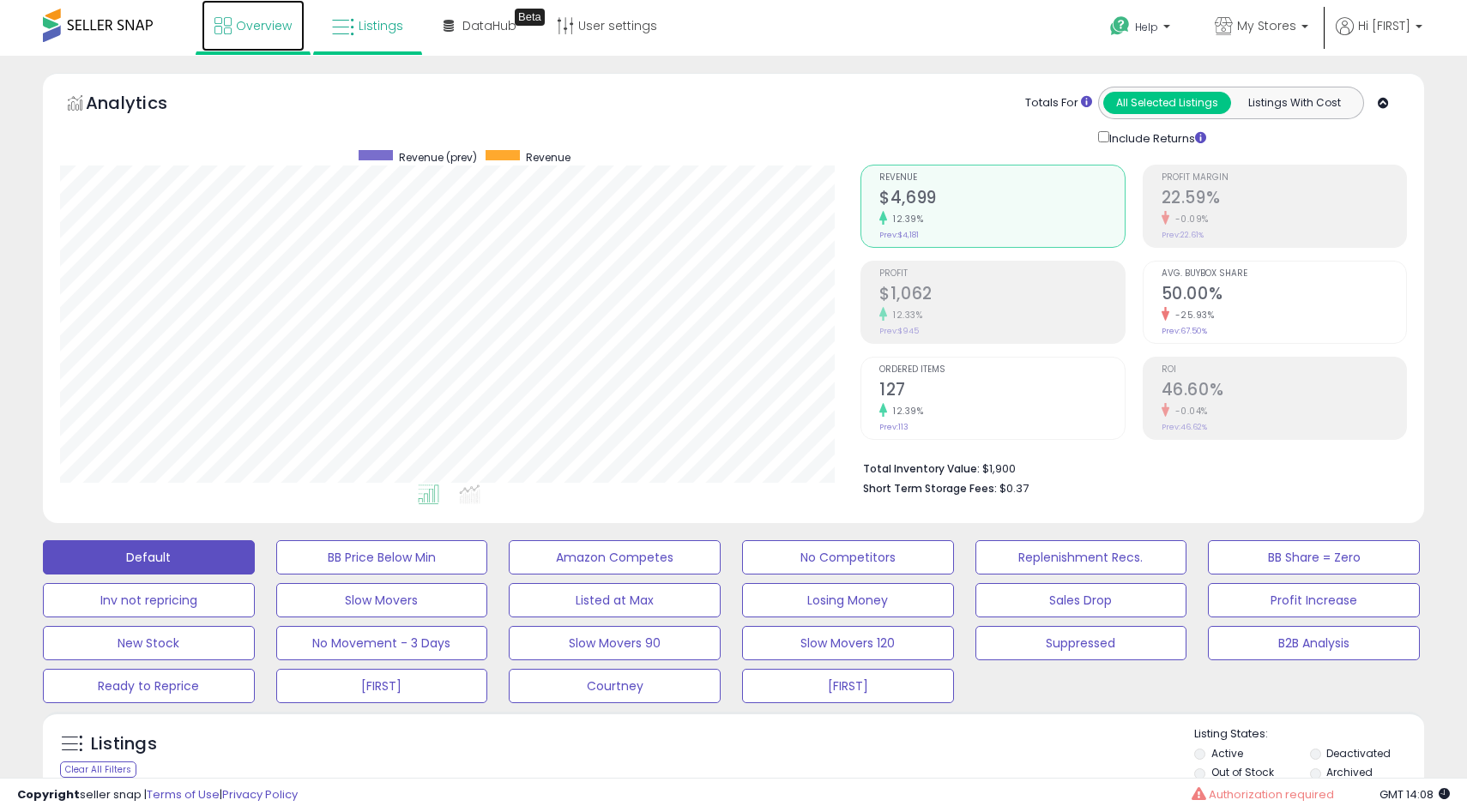 click on "Overview" at bounding box center (263, 26) 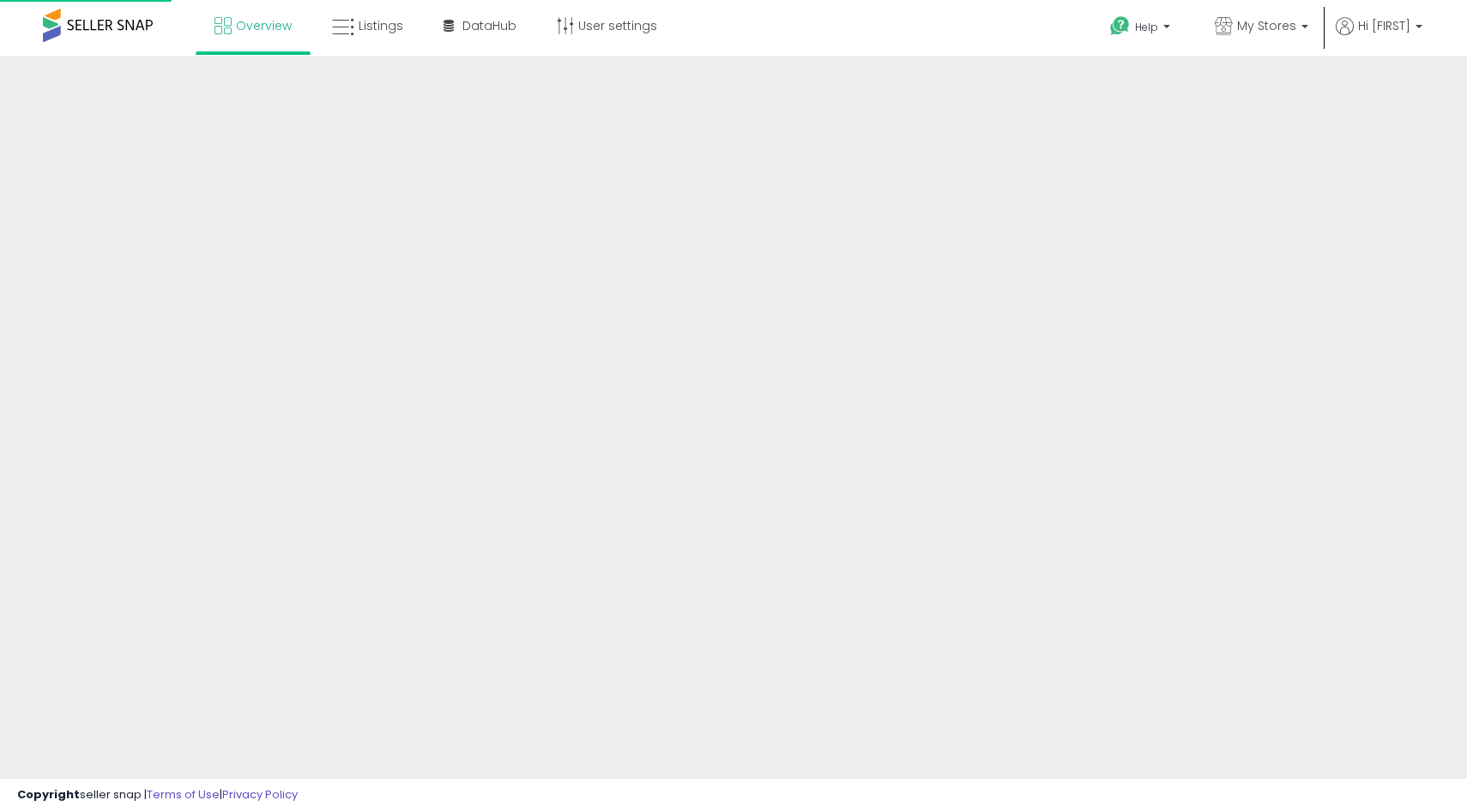 scroll, scrollTop: 0, scrollLeft: 0, axis: both 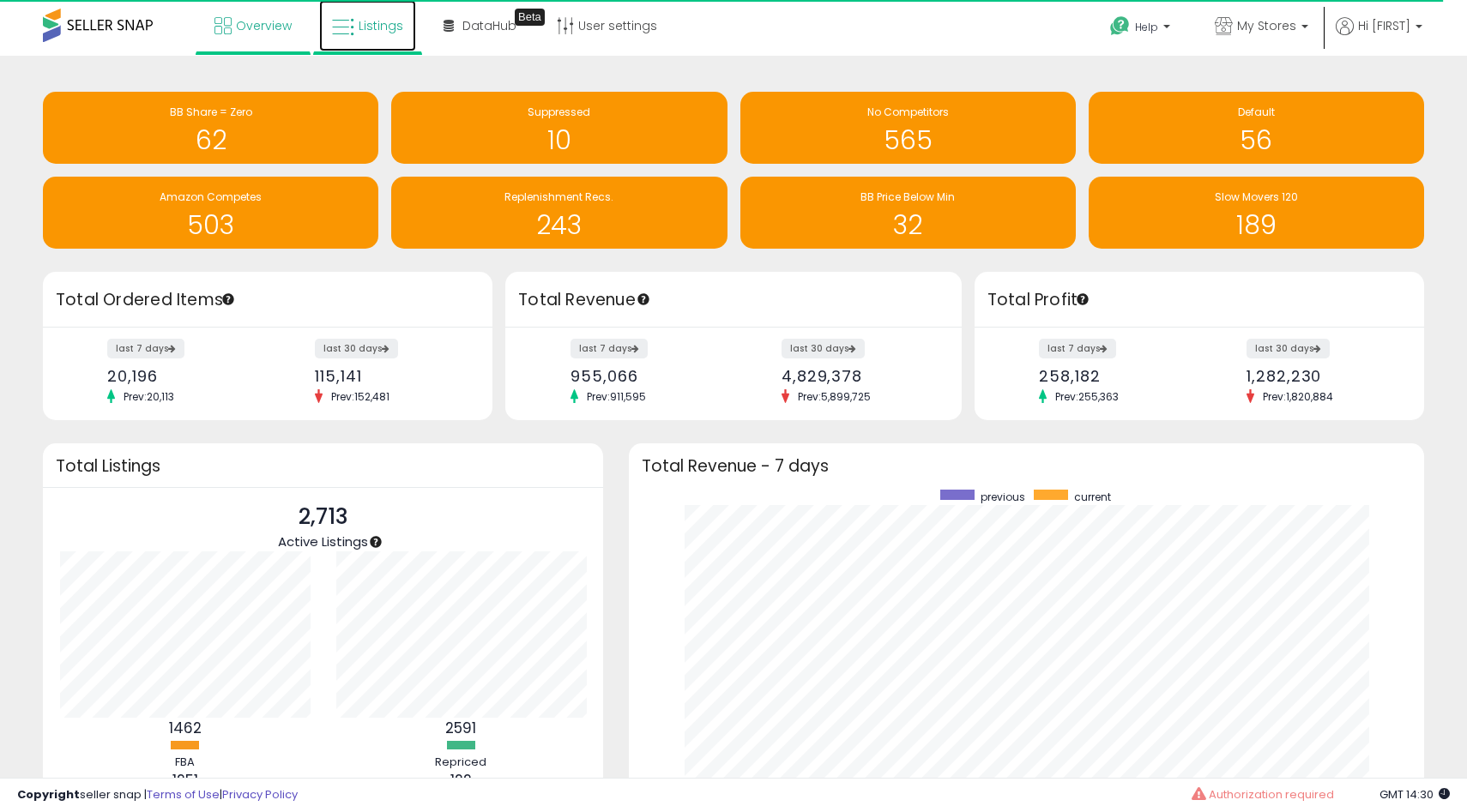 click on "Listings" at bounding box center (367, 26) 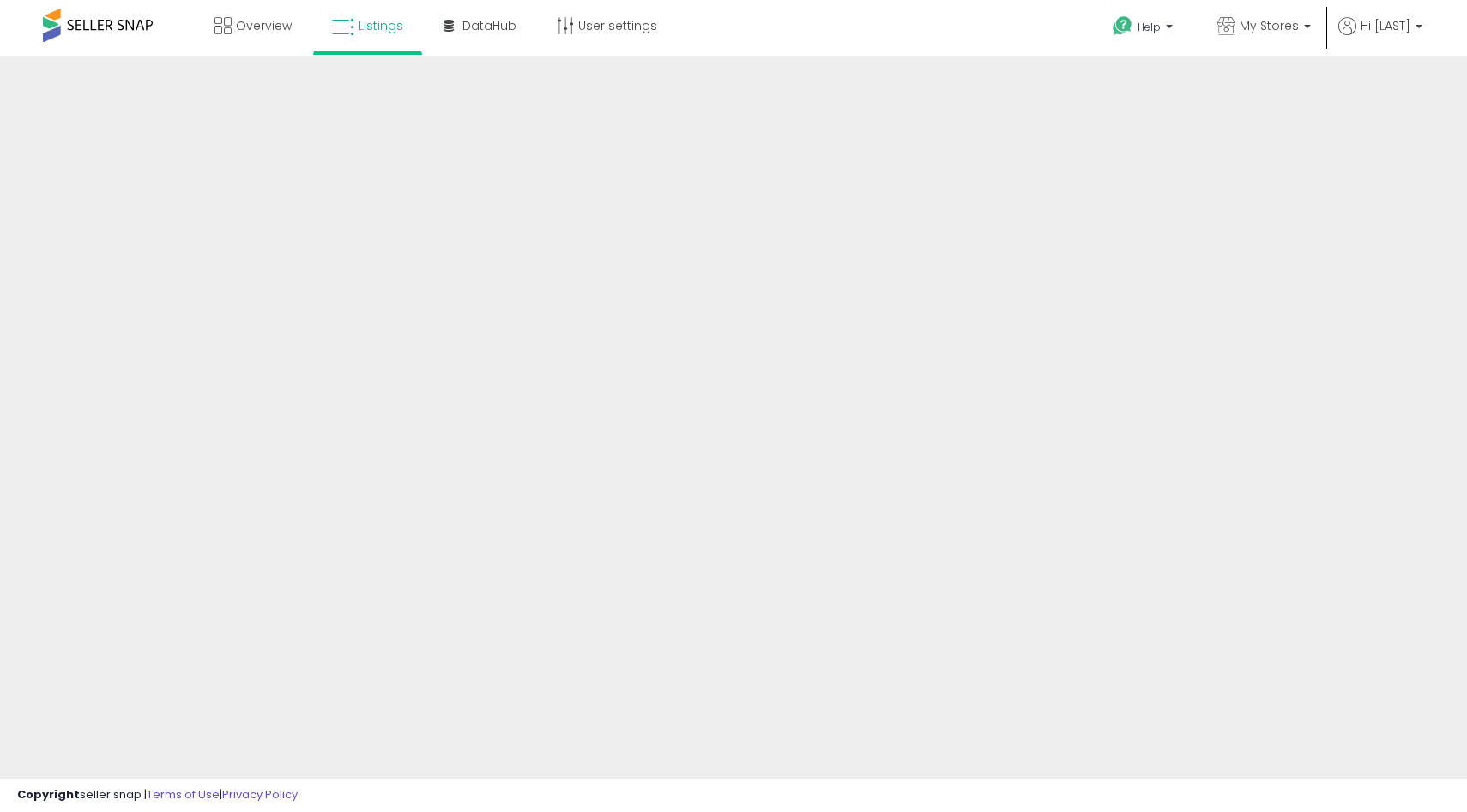 scroll, scrollTop: 0, scrollLeft: 0, axis: both 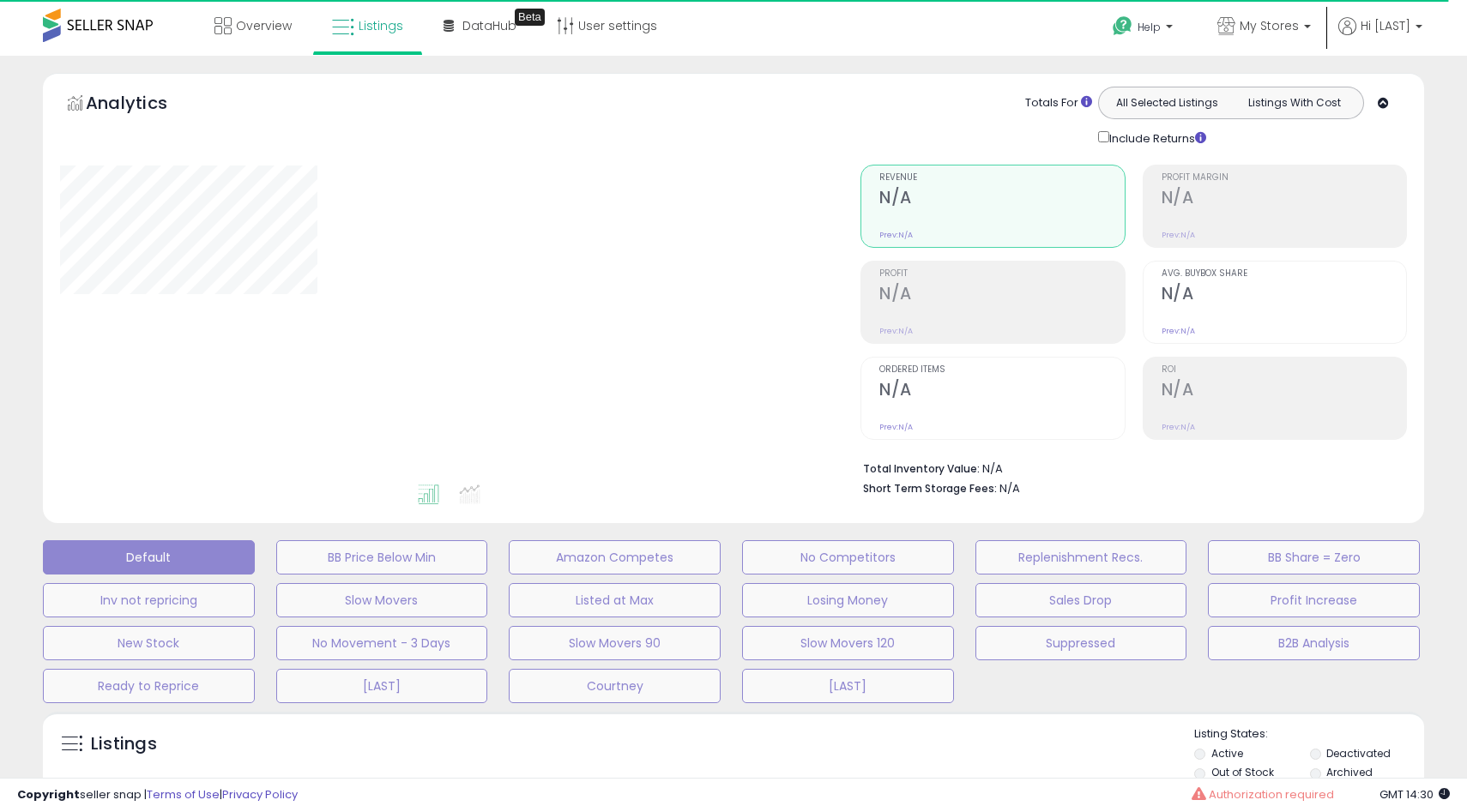 type on "********" 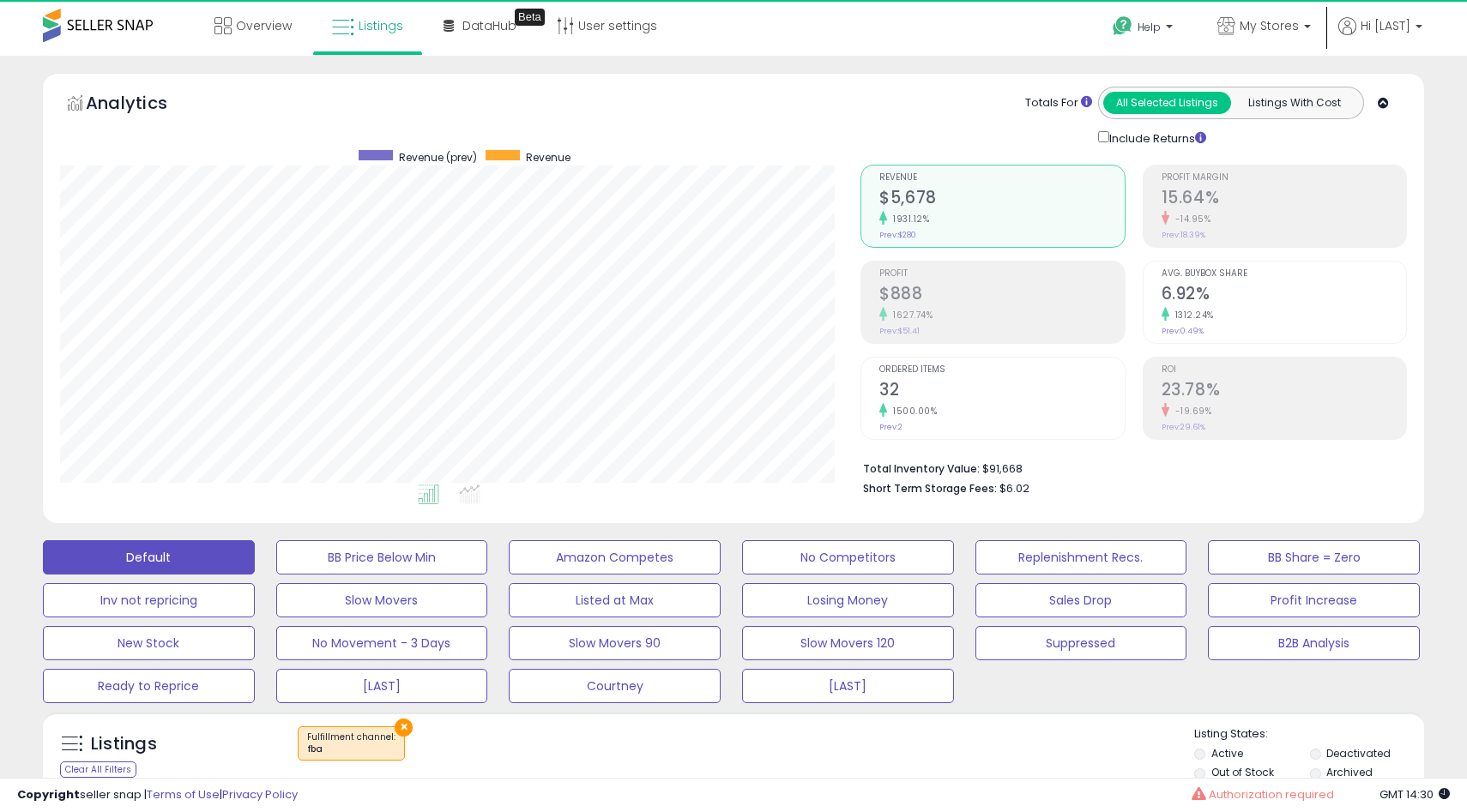 scroll, scrollTop: 857093, scrollLeft: 857093, axis: both 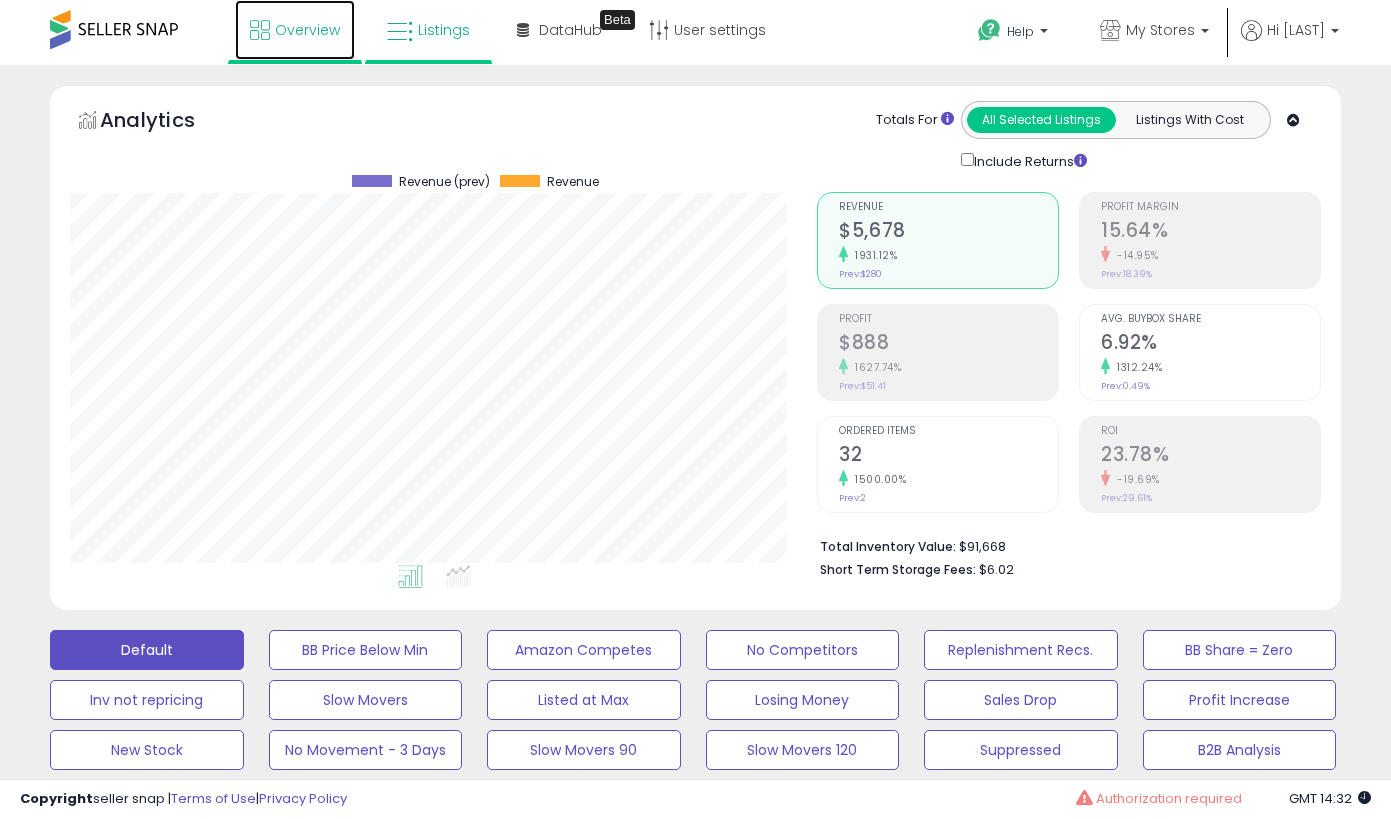 click on "Overview" at bounding box center (307, 30) 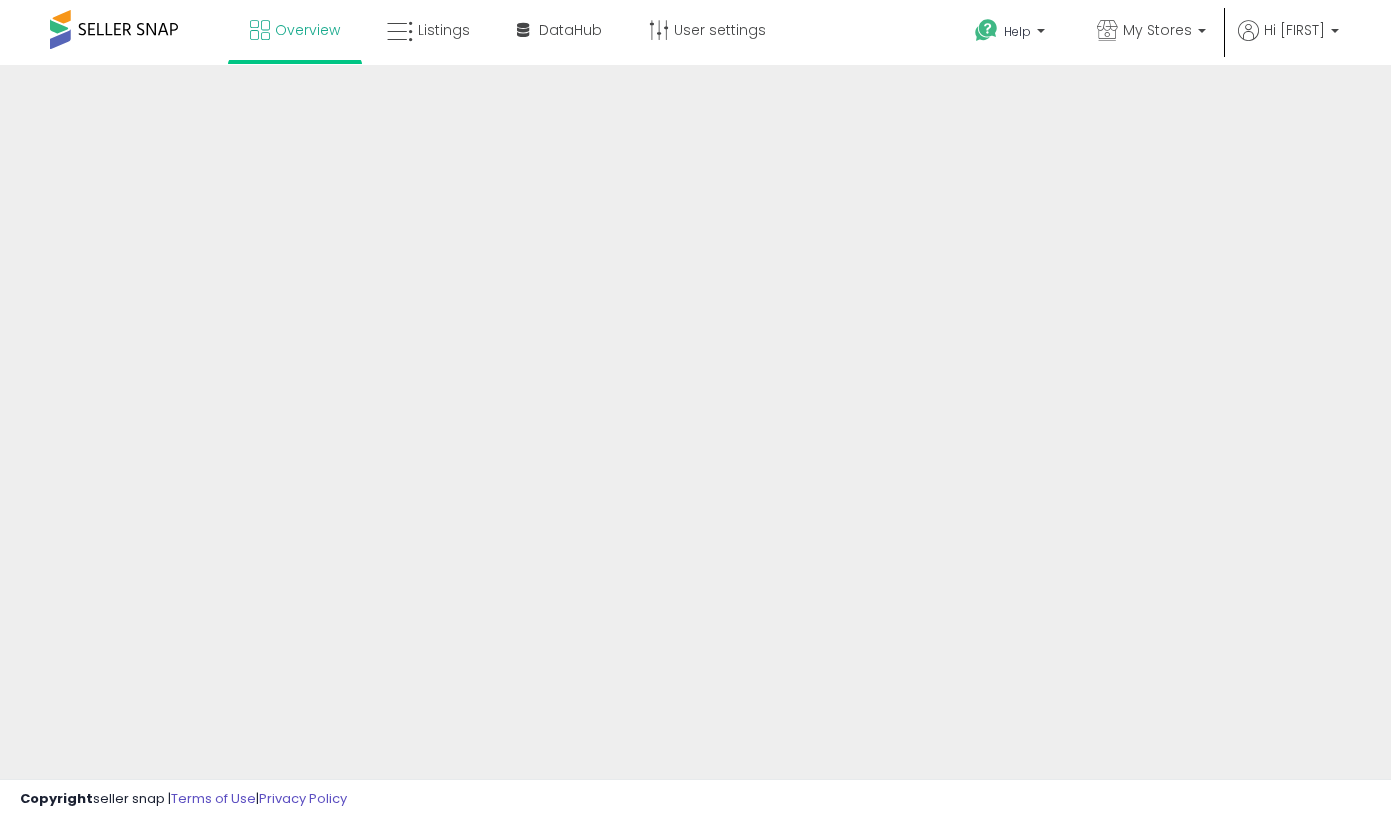 scroll, scrollTop: 0, scrollLeft: 0, axis: both 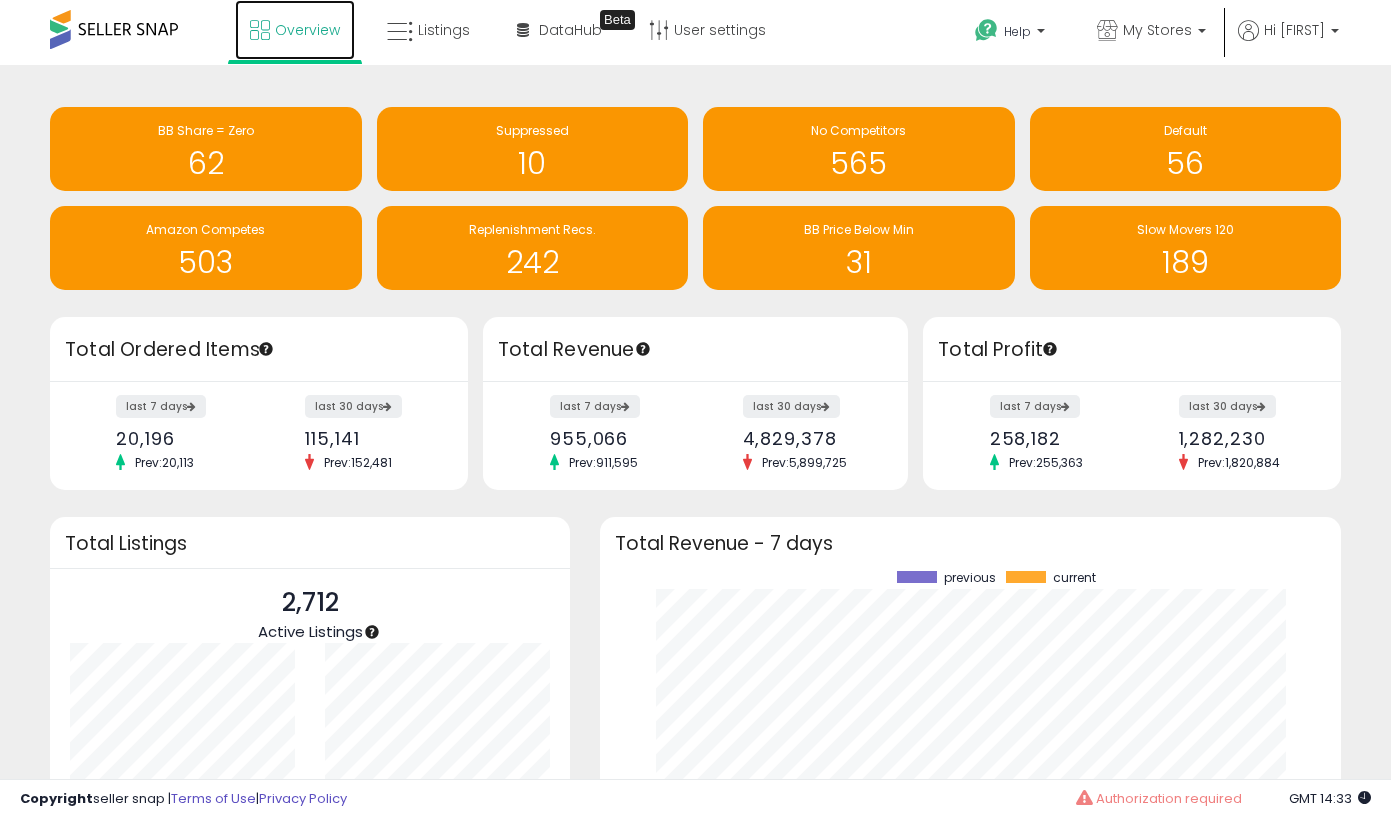 click on "Overview" at bounding box center (307, 30) 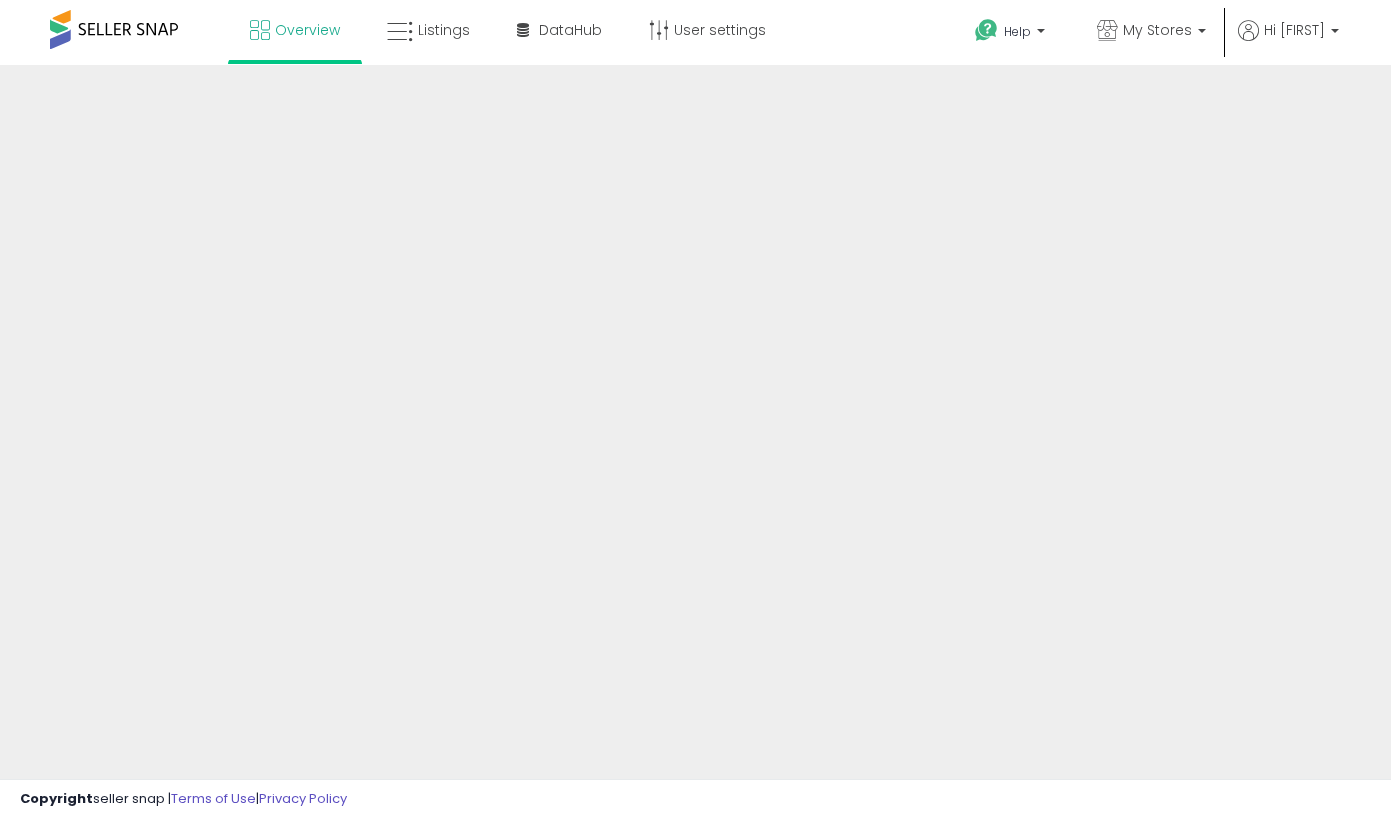 scroll, scrollTop: 0, scrollLeft: 0, axis: both 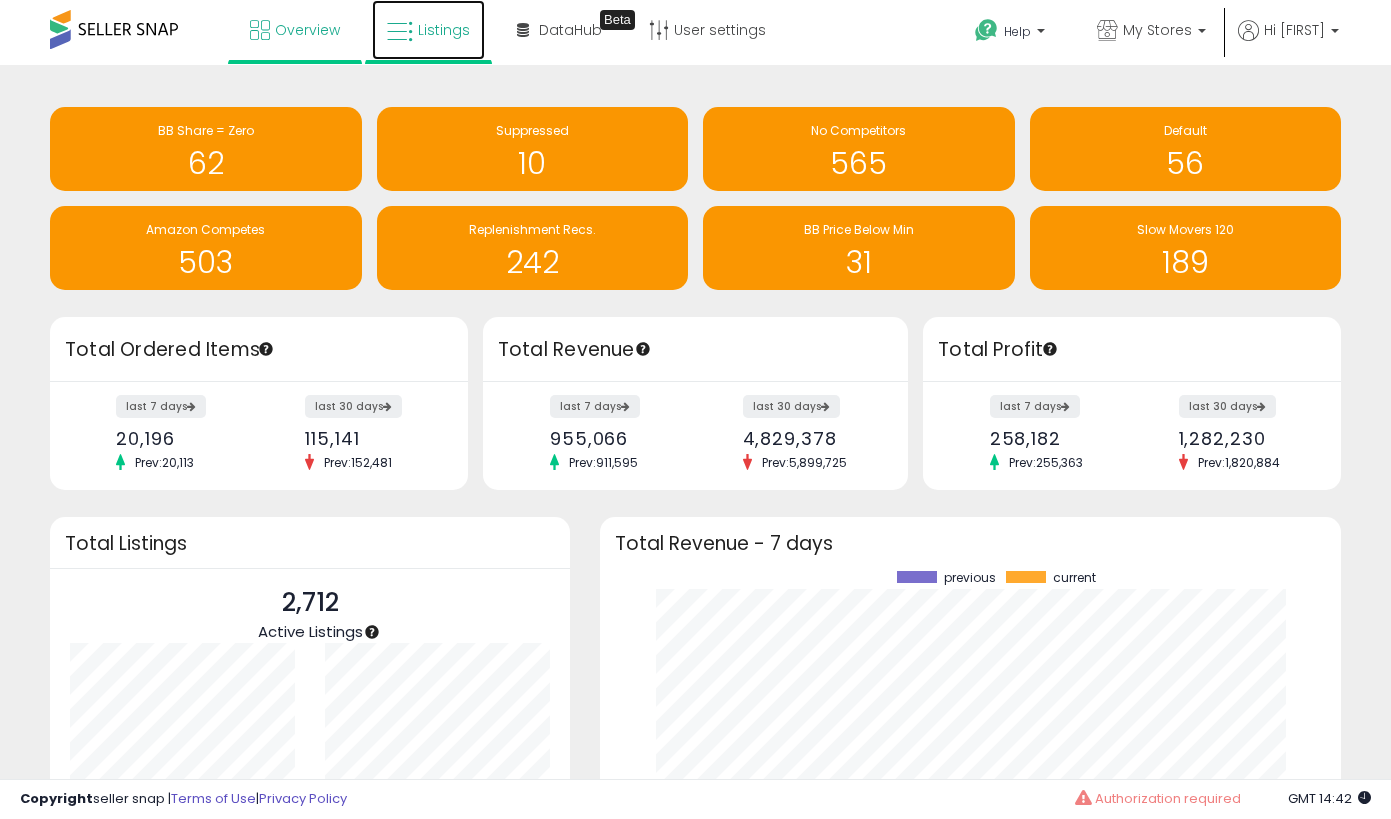click on "Listings" at bounding box center [428, 30] 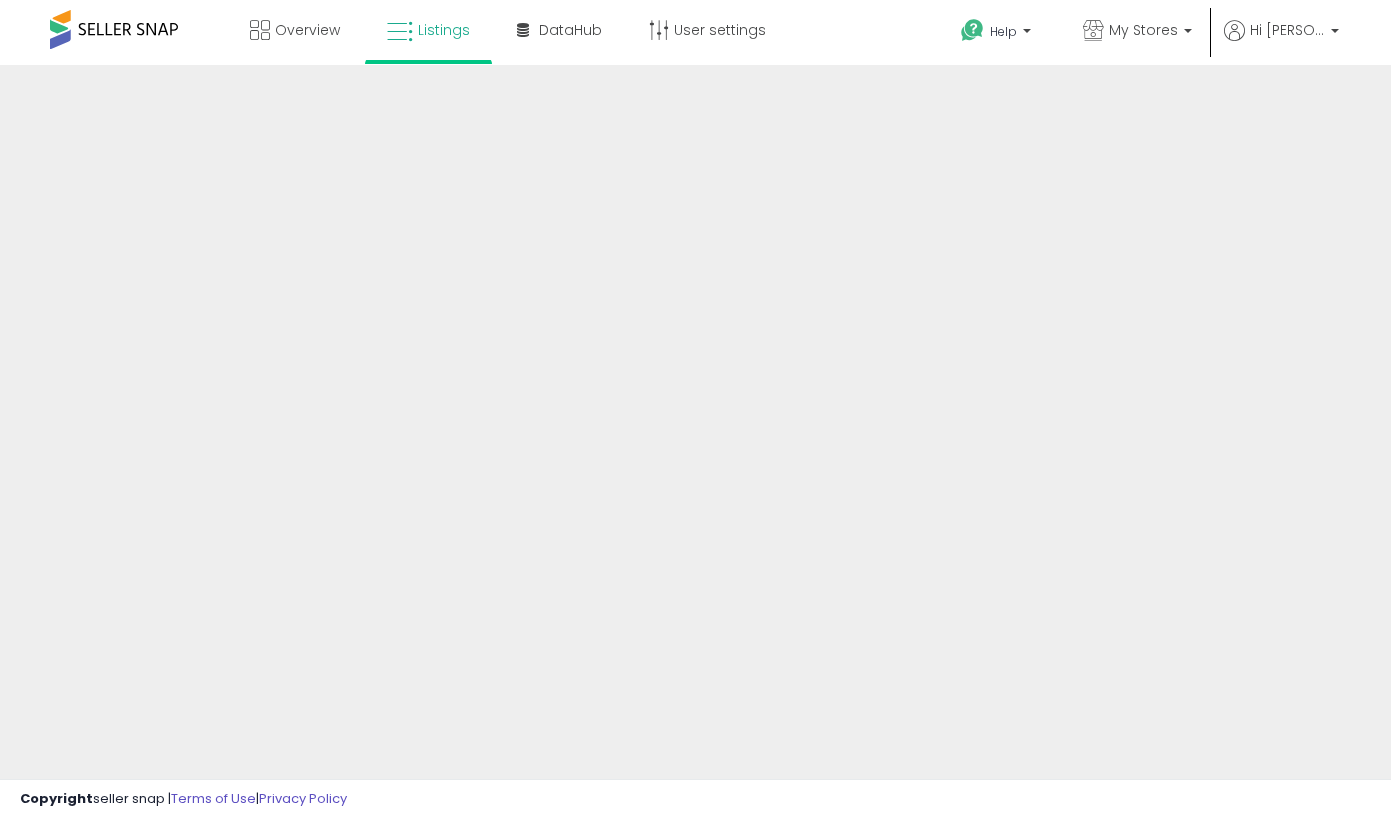 scroll, scrollTop: 0, scrollLeft: 0, axis: both 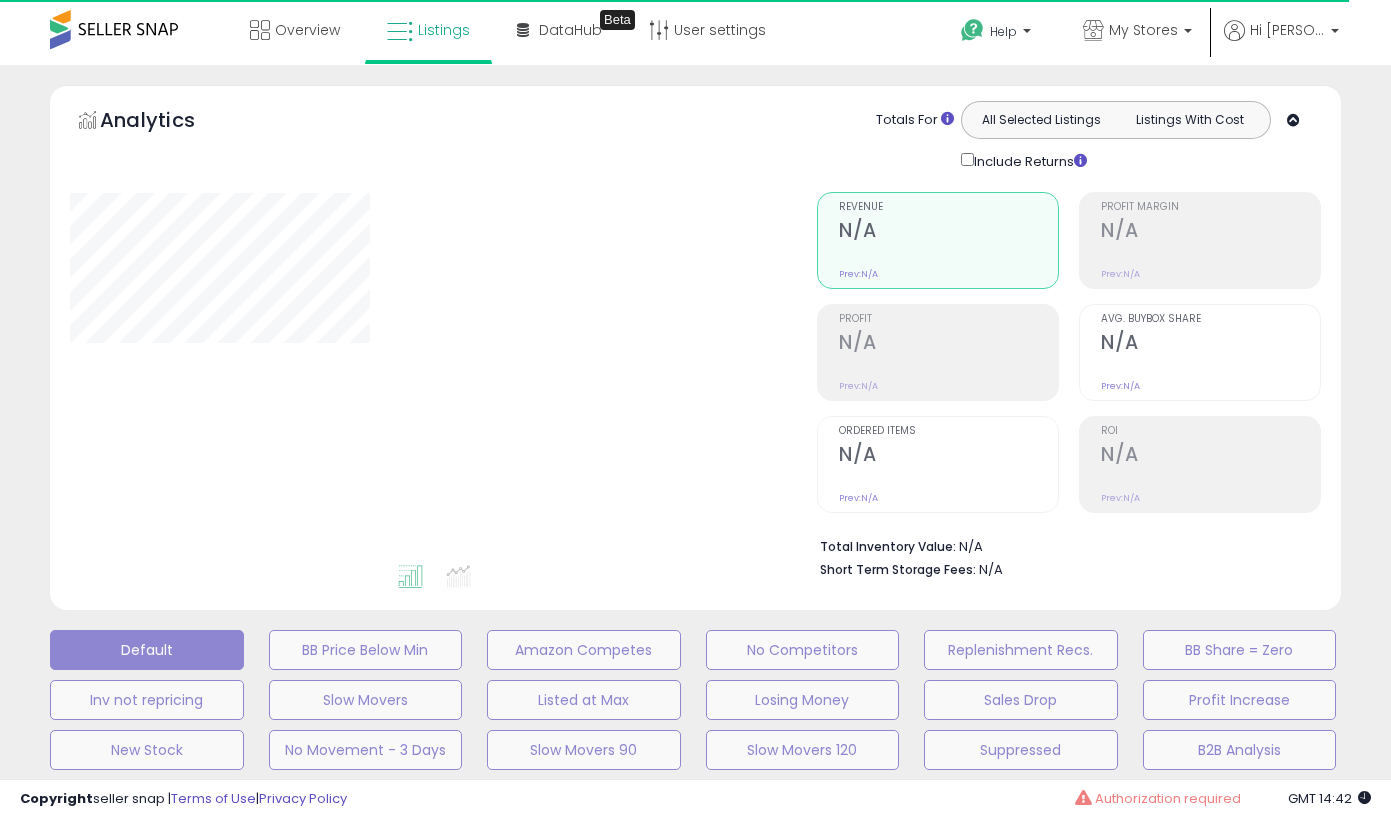 type on "********" 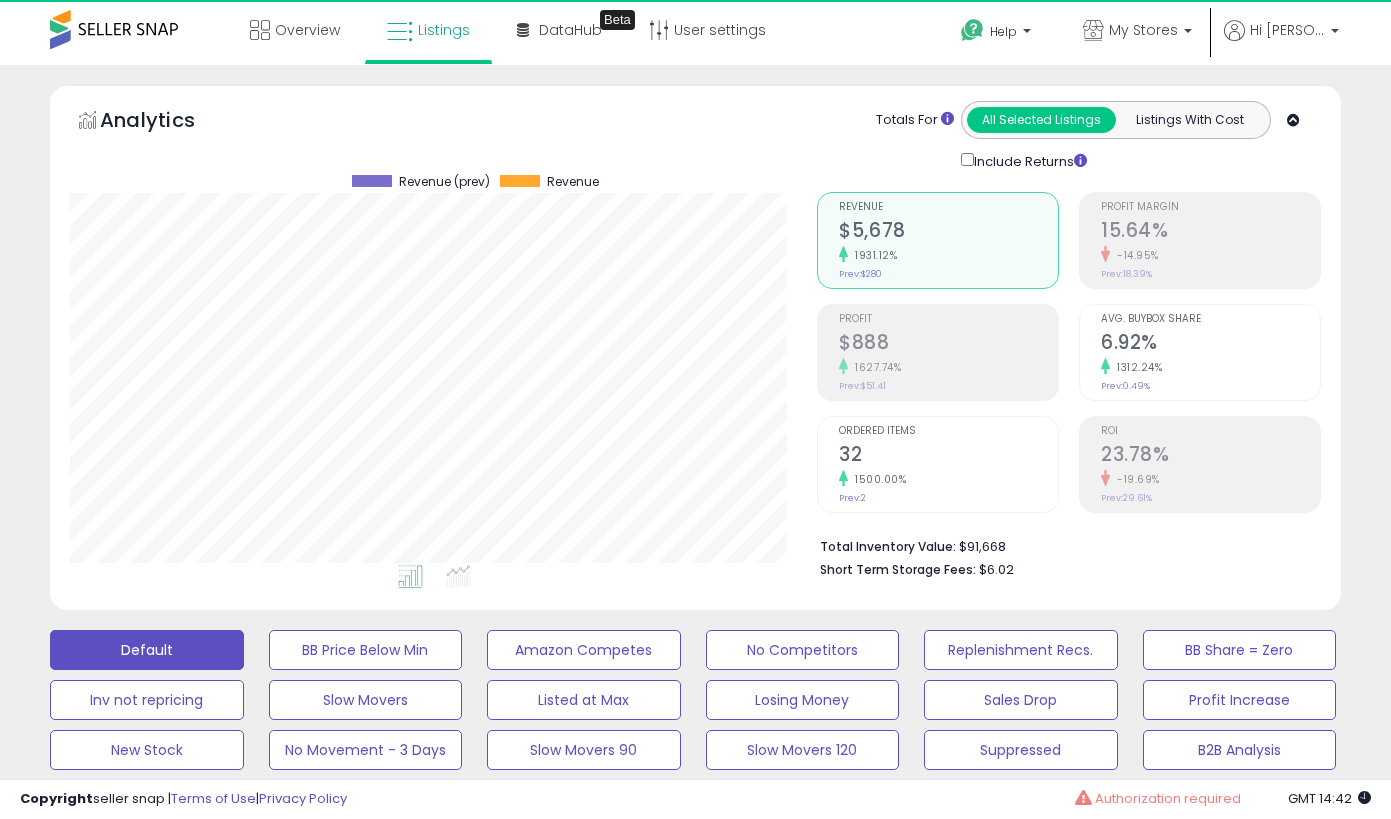 scroll, scrollTop: 999590, scrollLeft: 999252, axis: both 